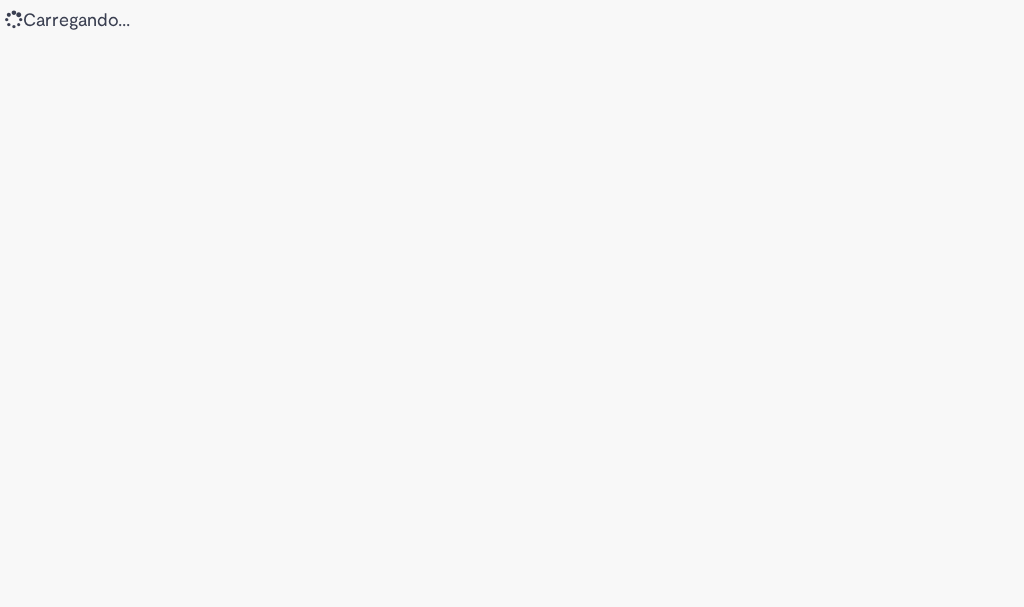 scroll, scrollTop: 0, scrollLeft: 0, axis: both 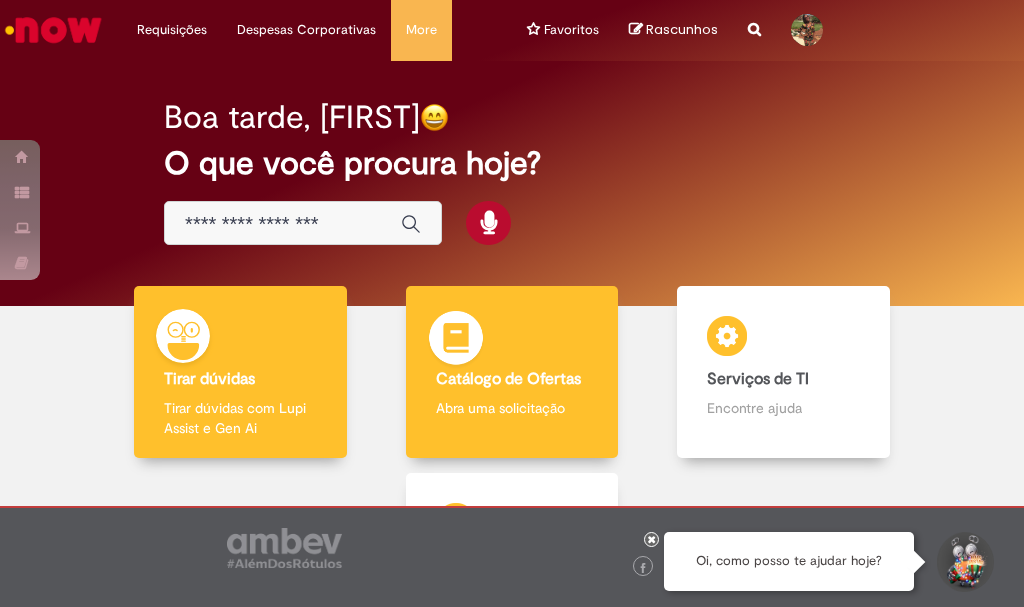 click at bounding box center (456, 341) 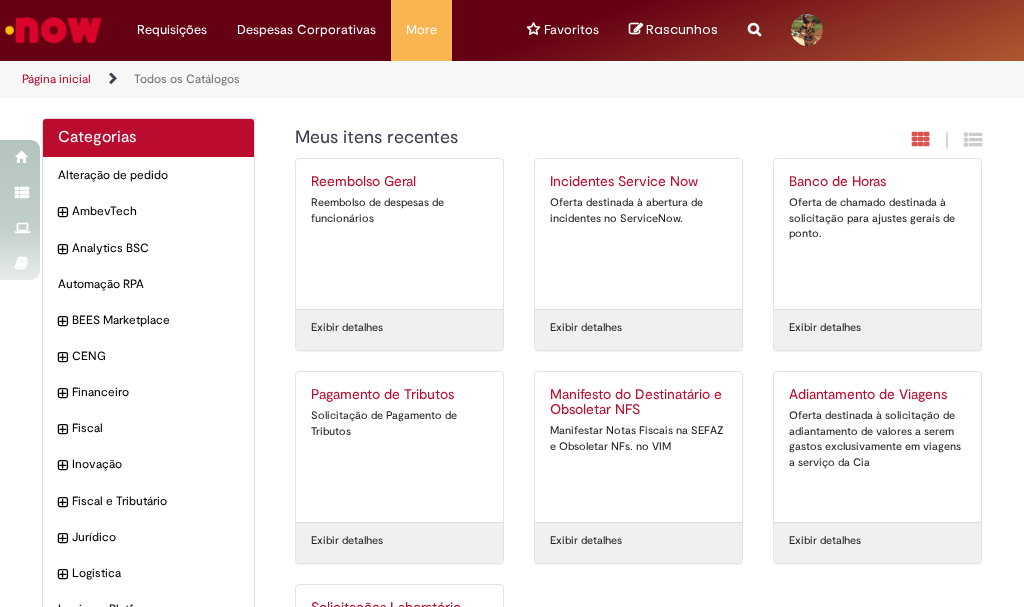 click at bounding box center (754, 18) 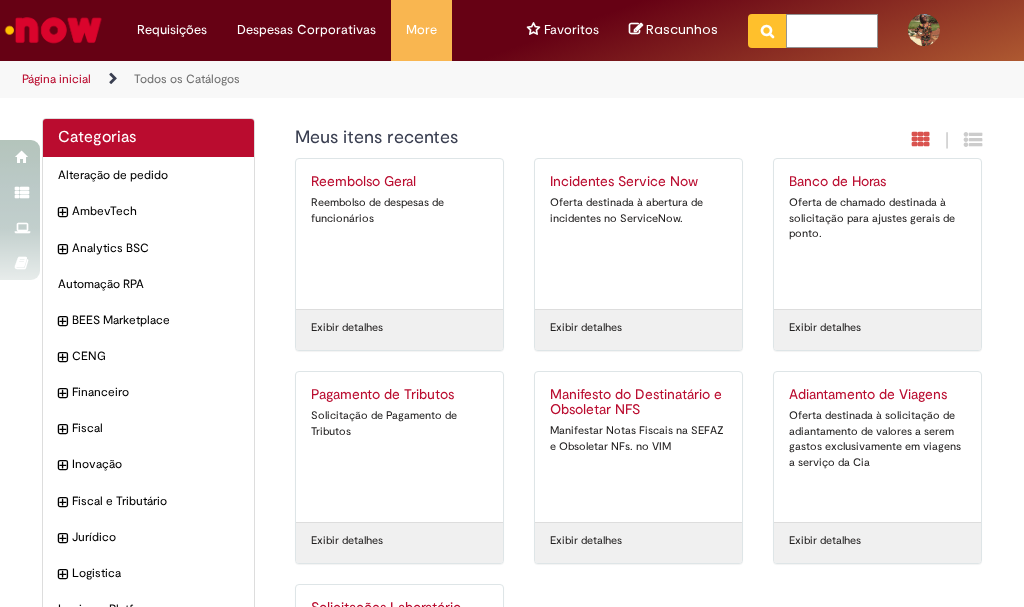 click at bounding box center [832, 31] 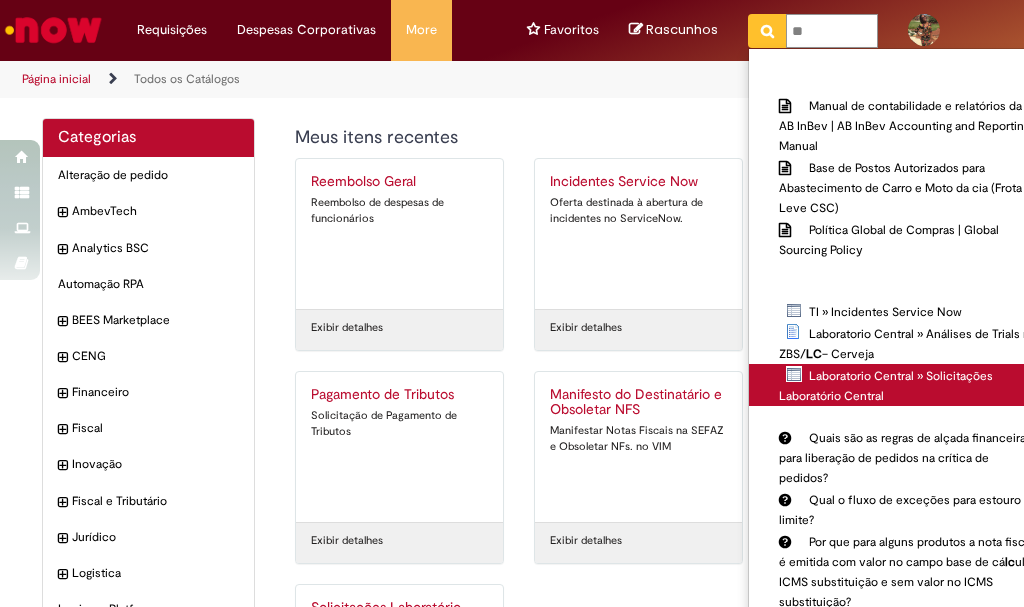 type on "**" 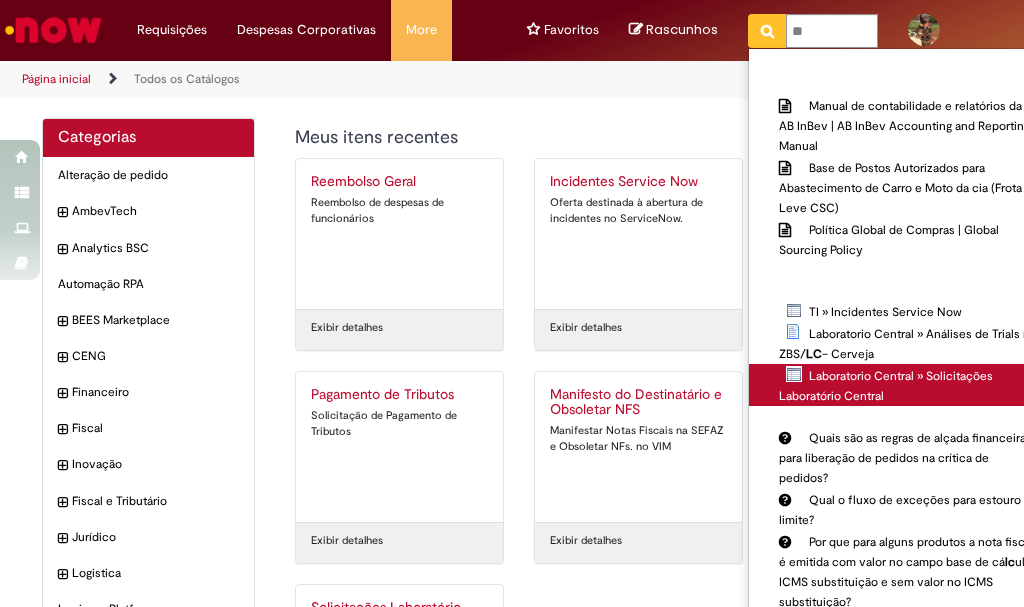 click on "Laboratorio Central » Solicitações Laboratório Central" at bounding box center (0, 0) 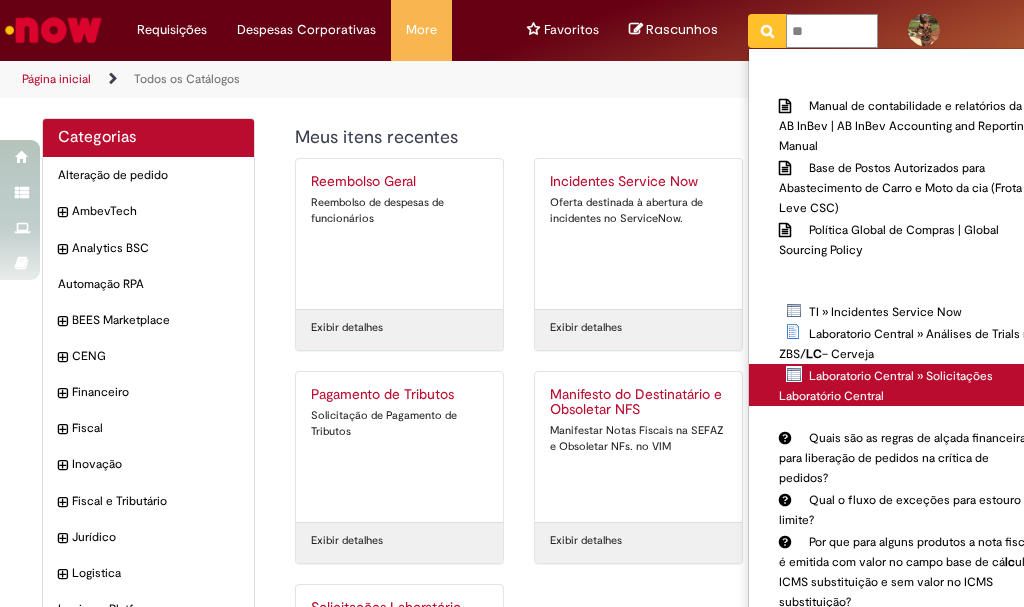 type 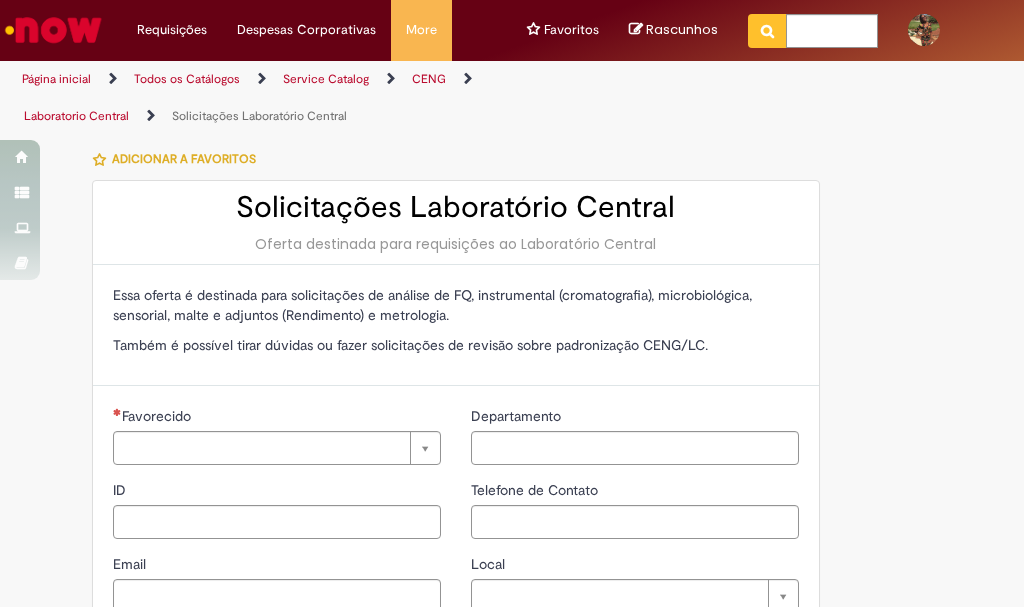 type on "********" 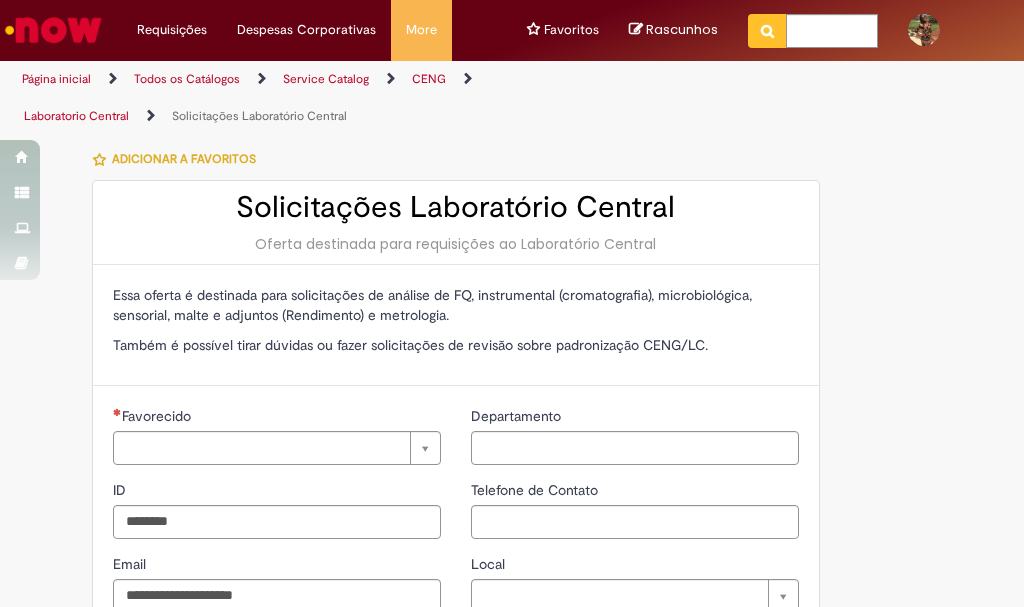 type on "**********" 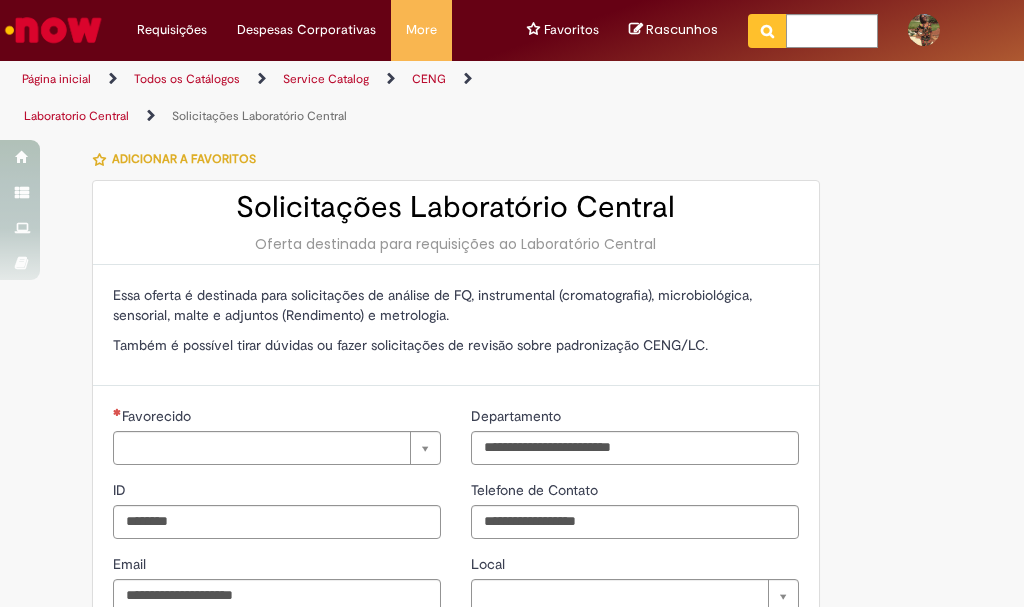 type on "**********" 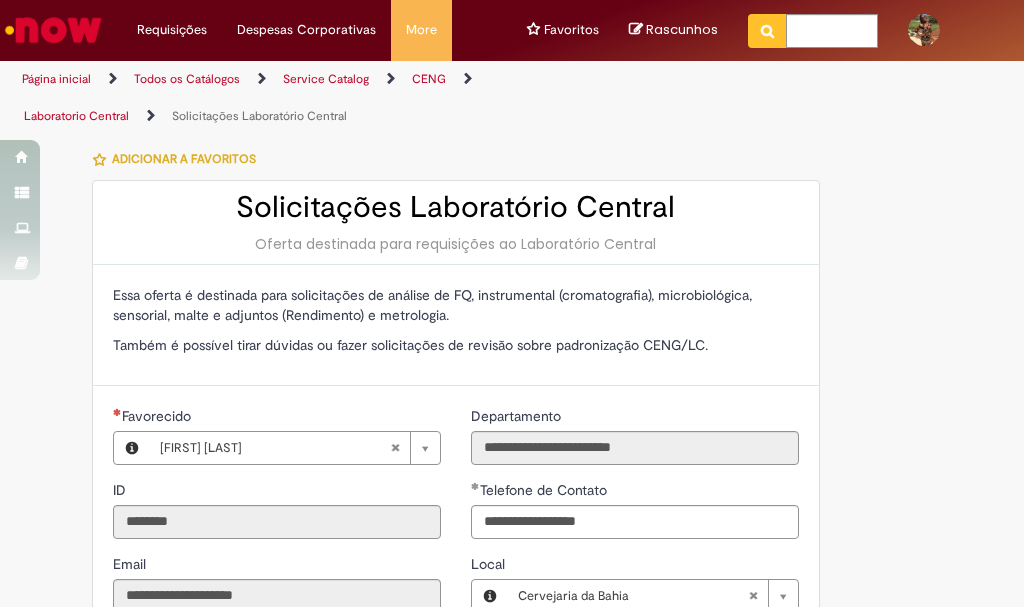 type on "**********" 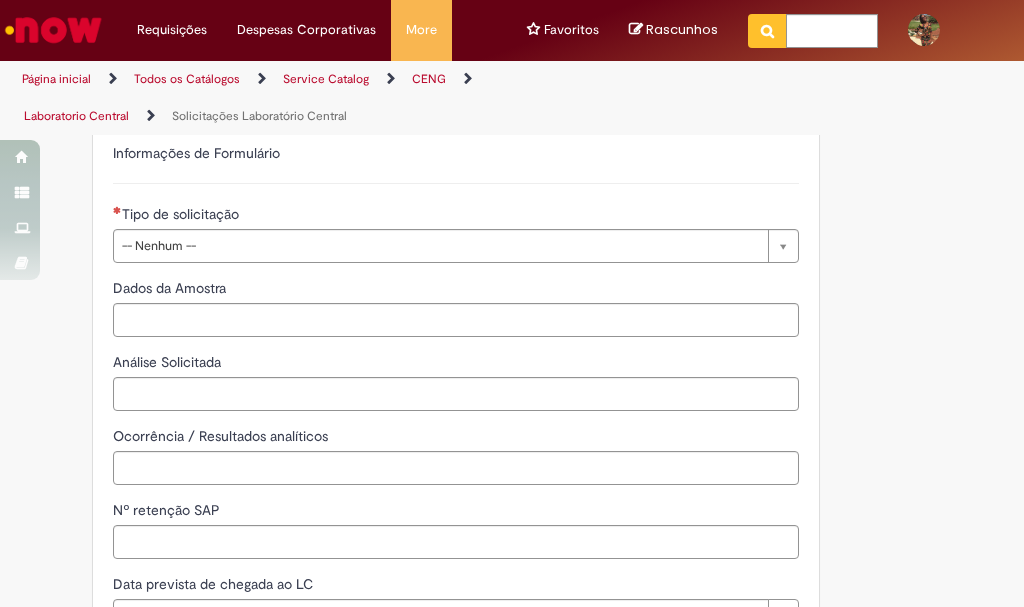 scroll, scrollTop: 500, scrollLeft: 0, axis: vertical 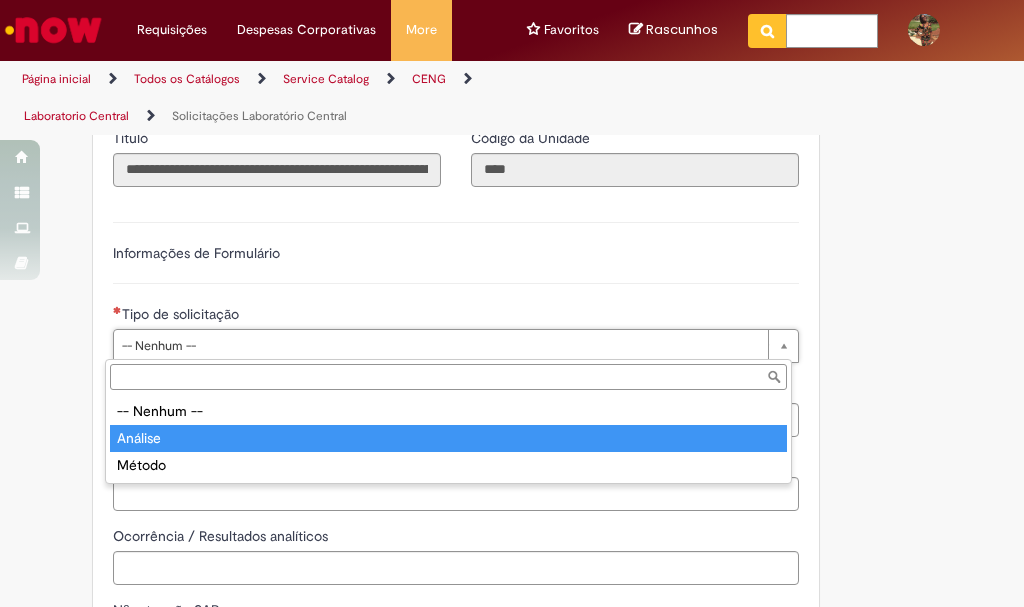 type on "*******" 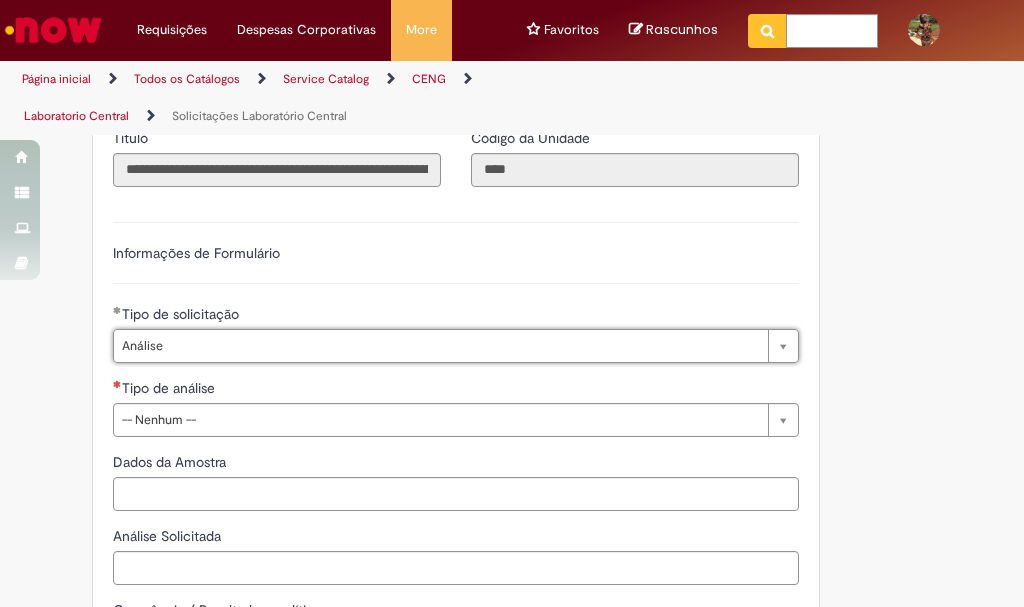 scroll, scrollTop: 700, scrollLeft: 0, axis: vertical 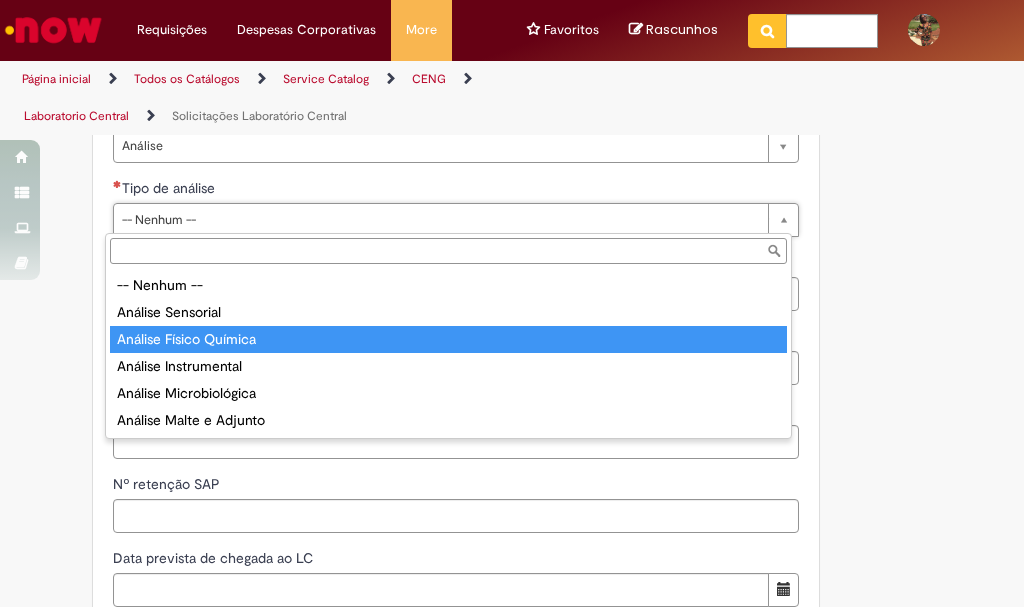 type on "**********" 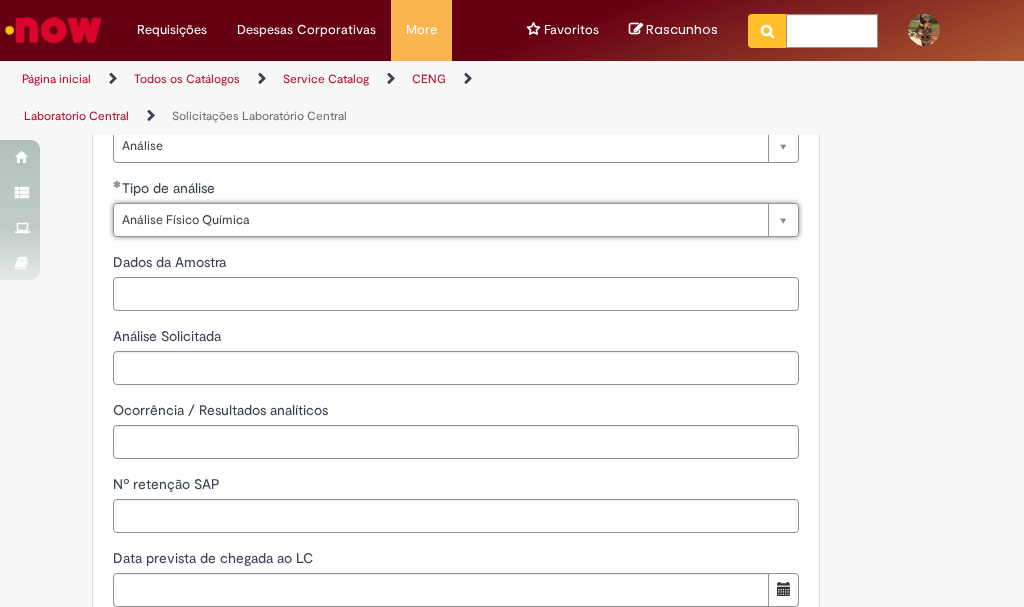 click on "Dados da Amostra" at bounding box center [456, 294] 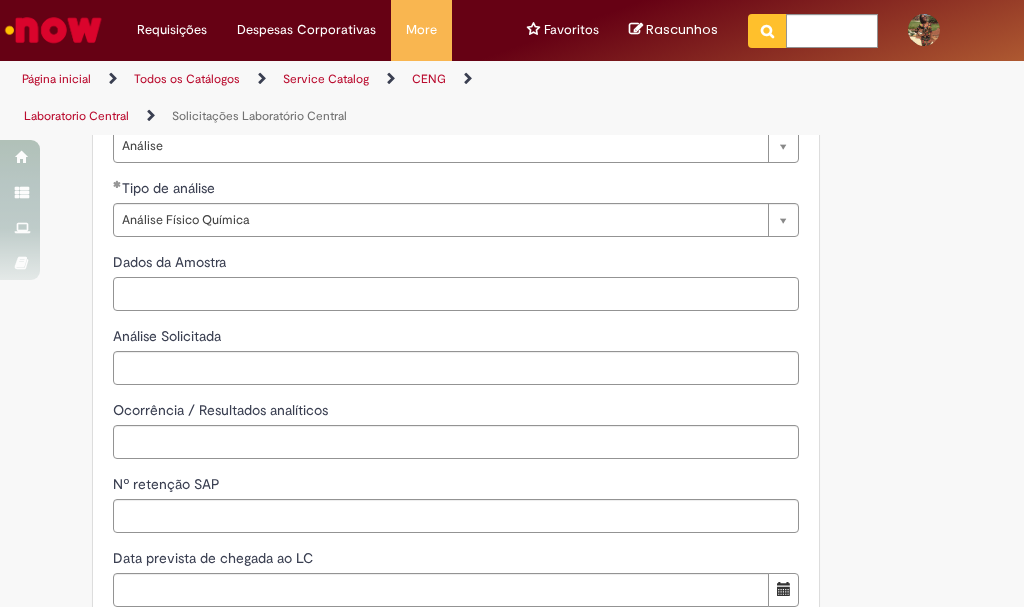click on "Dados da Amostra" at bounding box center (456, 294) 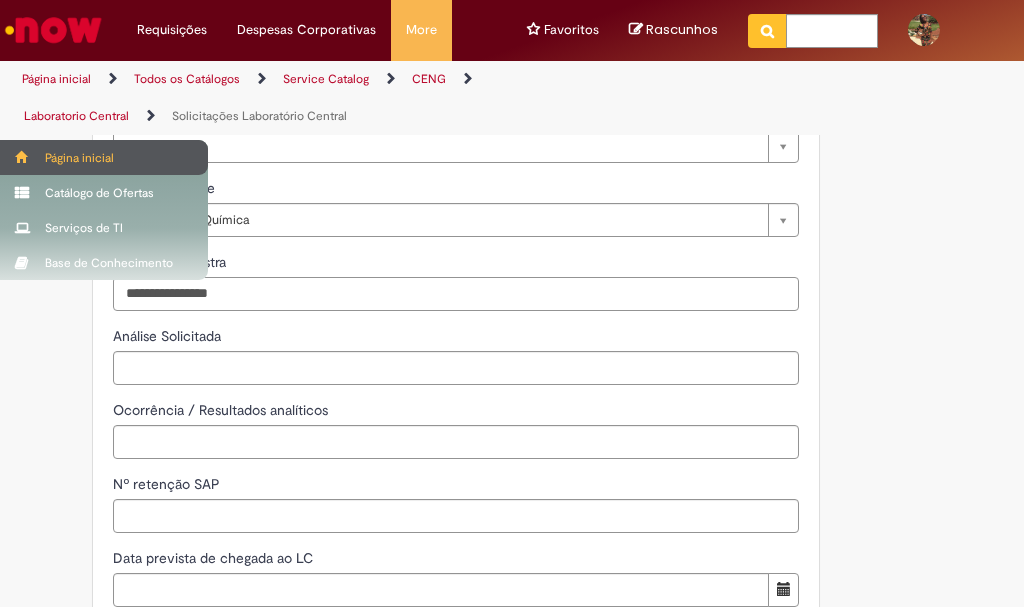type on "**********" 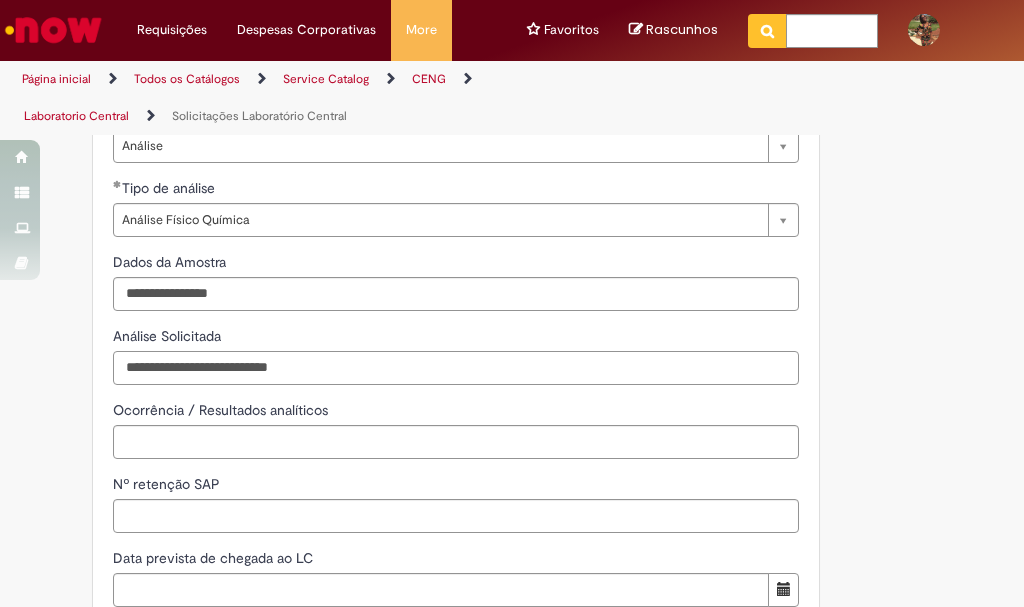 type on "**********" 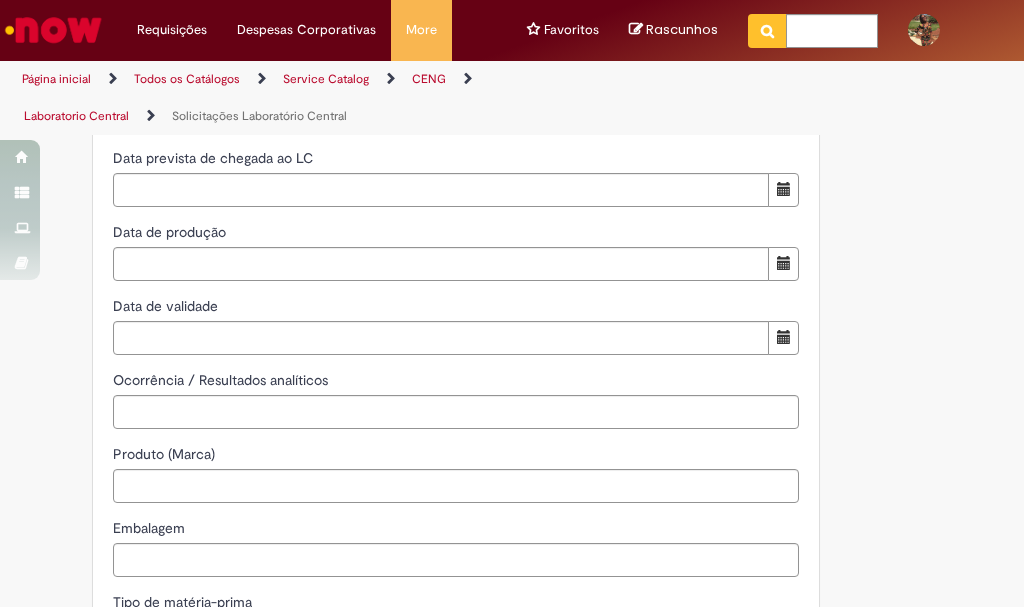 scroll, scrollTop: 1200, scrollLeft: 0, axis: vertical 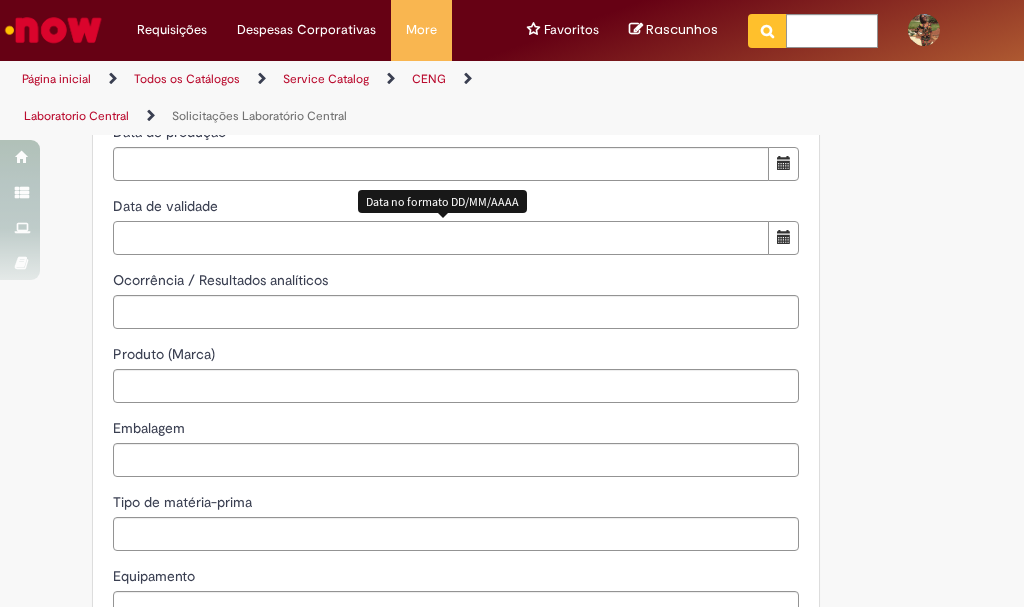 click on "Data de validade" at bounding box center [441, 238] 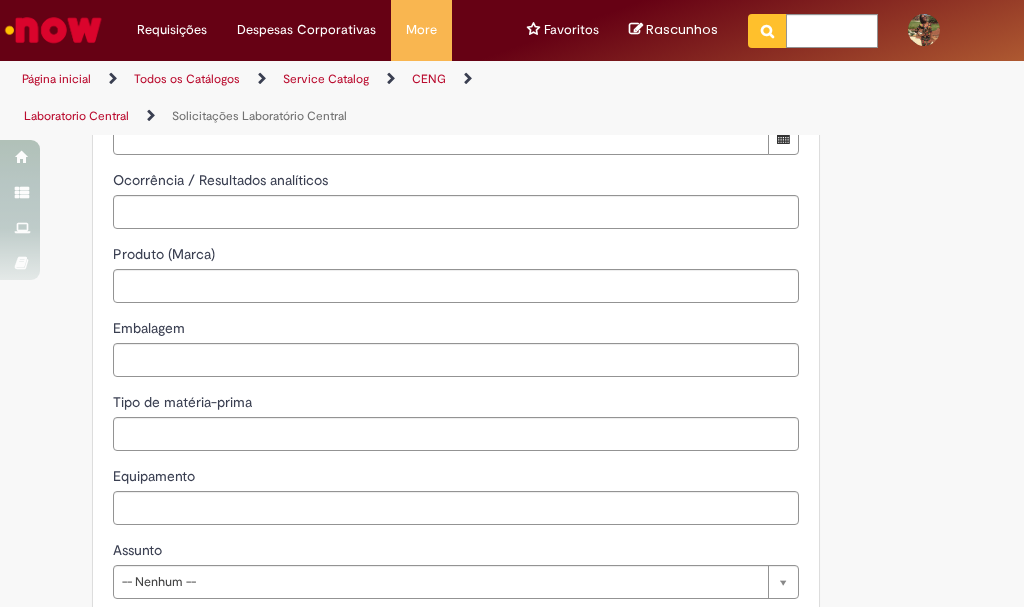 scroll, scrollTop: 1400, scrollLeft: 0, axis: vertical 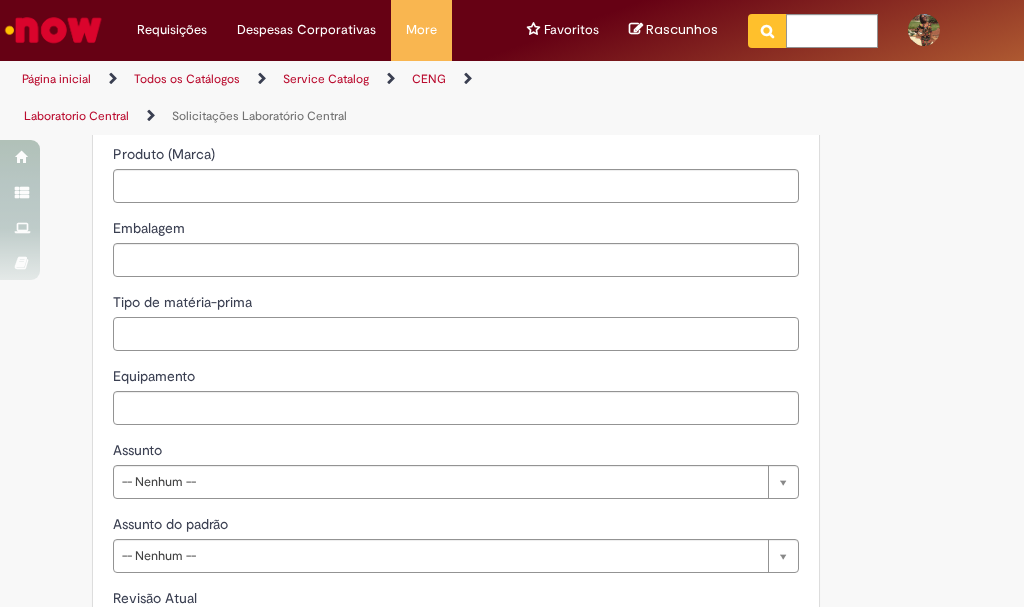 click on "Tipo de matéria-prima" at bounding box center [456, 334] 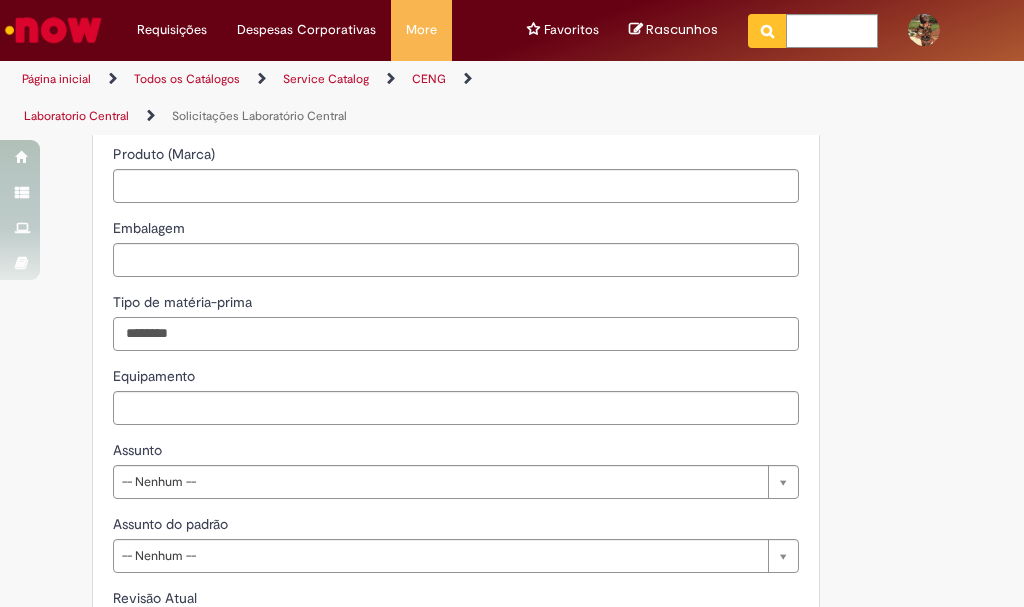 type on "********" 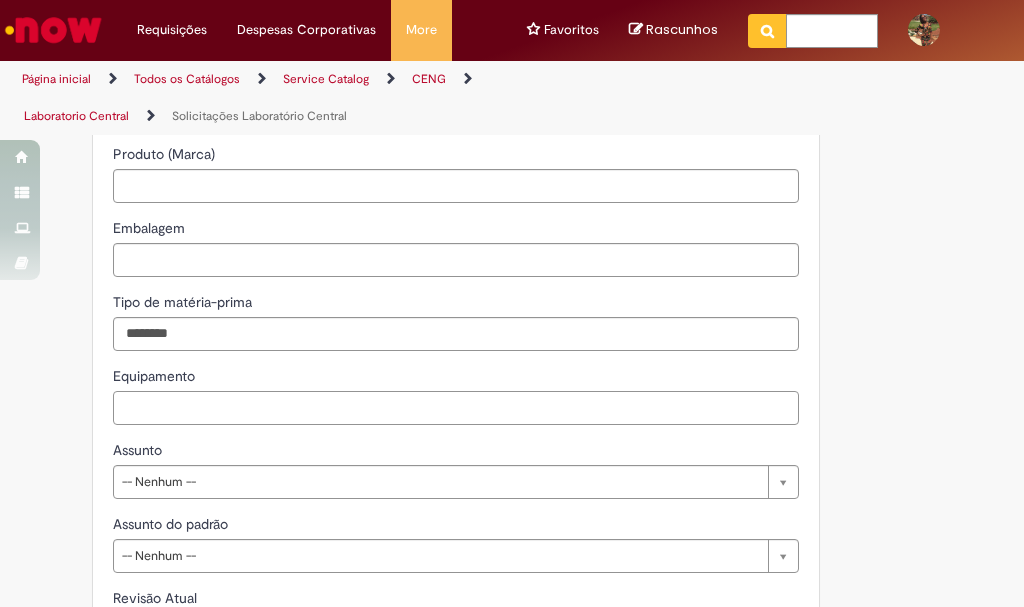 scroll, scrollTop: 1600, scrollLeft: 0, axis: vertical 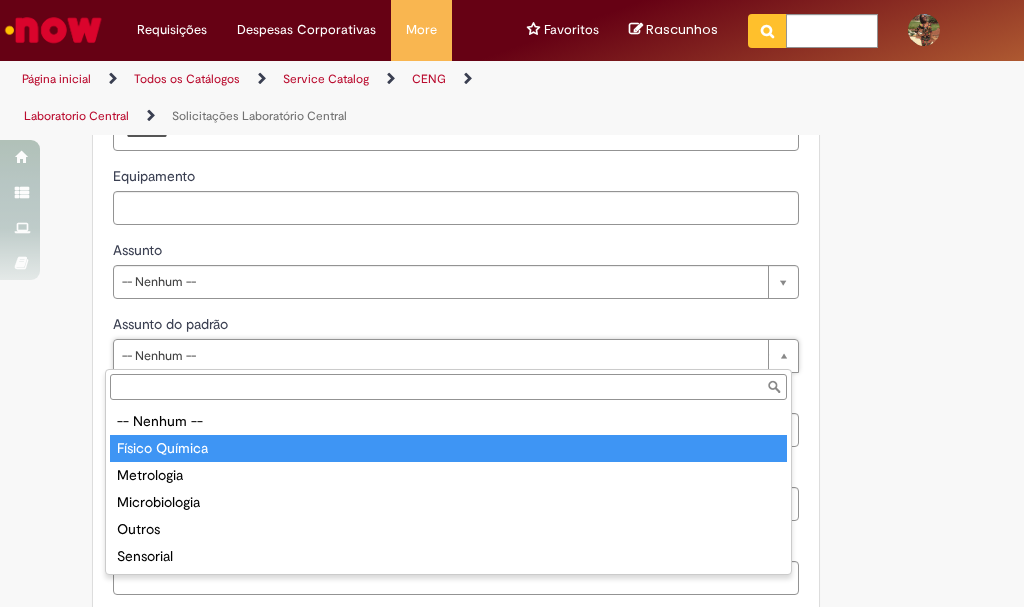 drag, startPoint x: 194, startPoint y: 437, endPoint x: 213, endPoint y: 389, distance: 51.62364 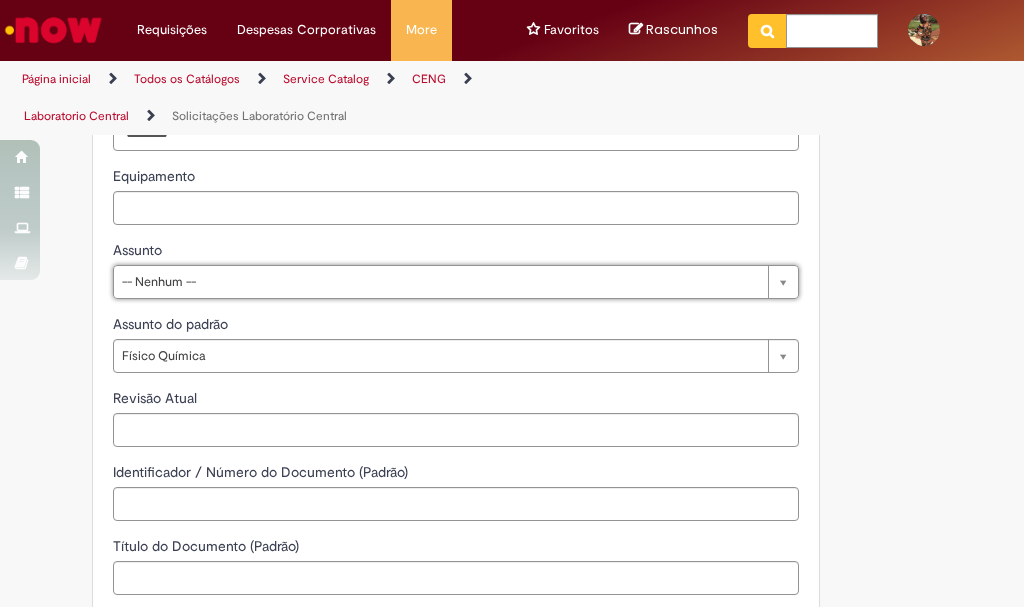 click on "**********" at bounding box center (431, -257) 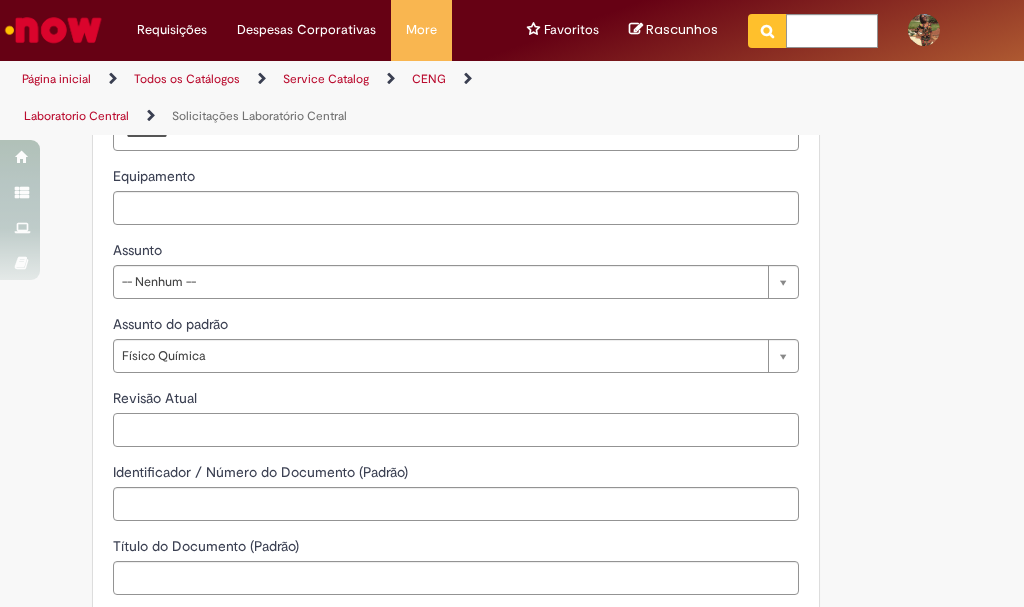 click on "Revisão Atual" at bounding box center (456, 430) 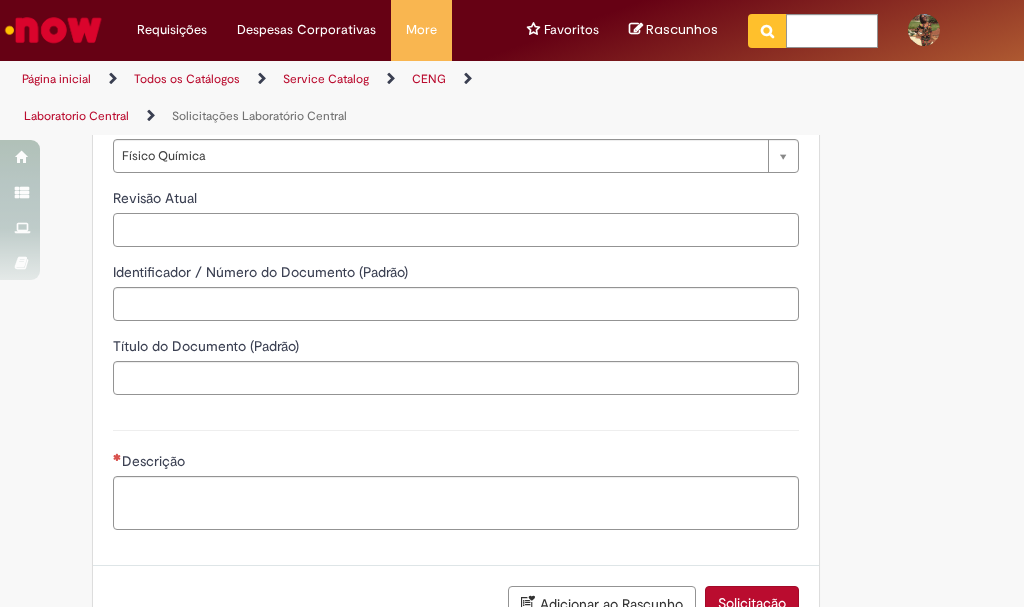 paste on "**********" 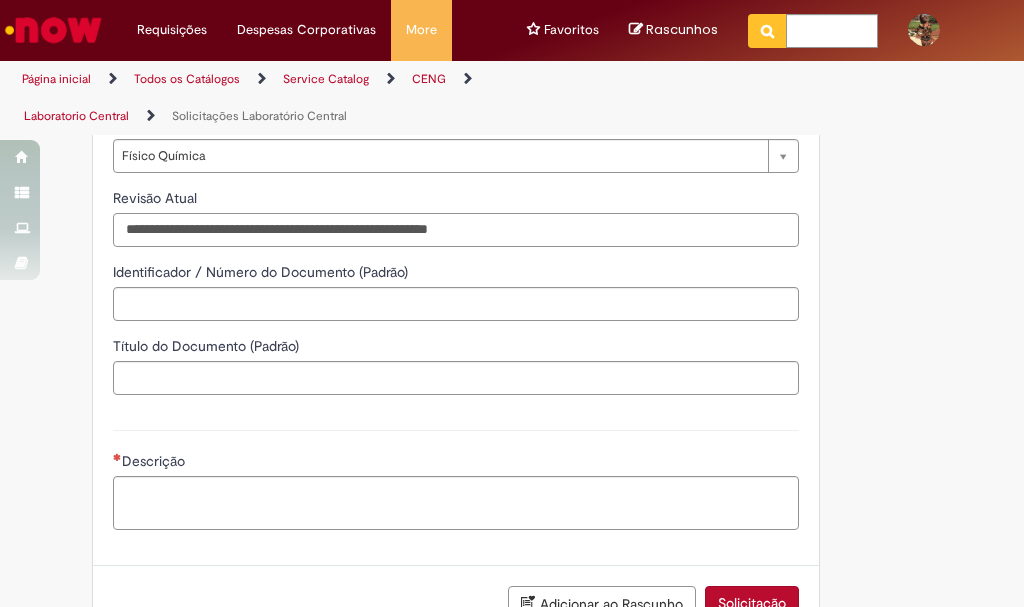 type on "**********" 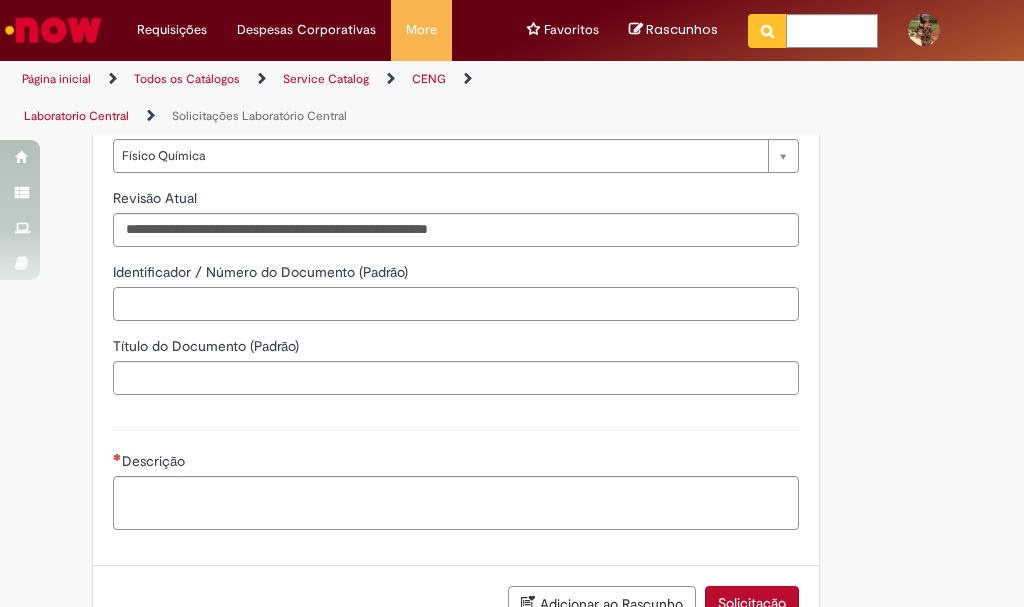 click on "Identificador / Número do Documento (Padrão)" at bounding box center [456, 304] 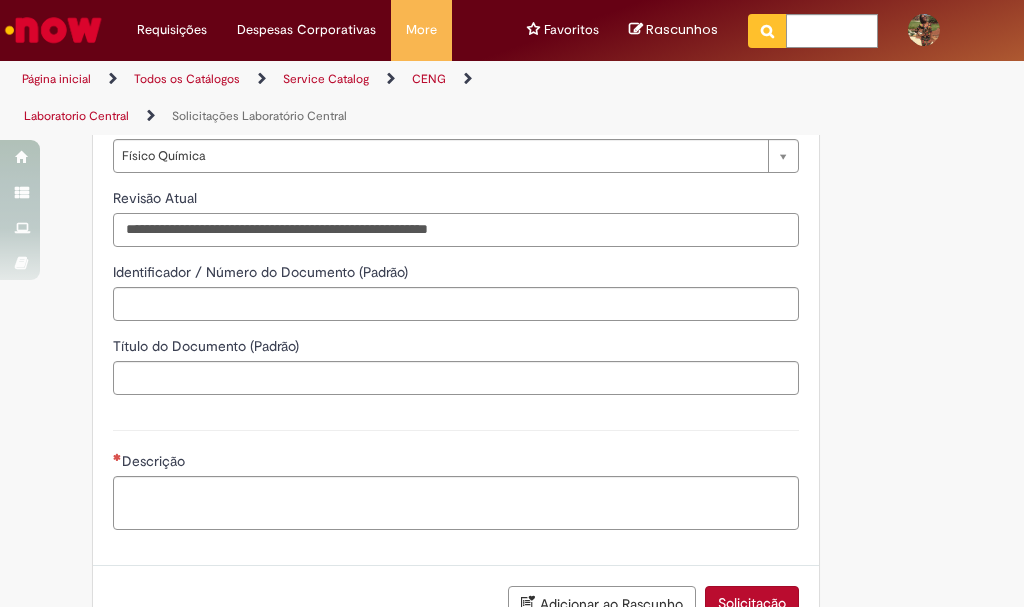 drag, startPoint x: 545, startPoint y: 215, endPoint x: 0, endPoint y: 123, distance: 552.7106 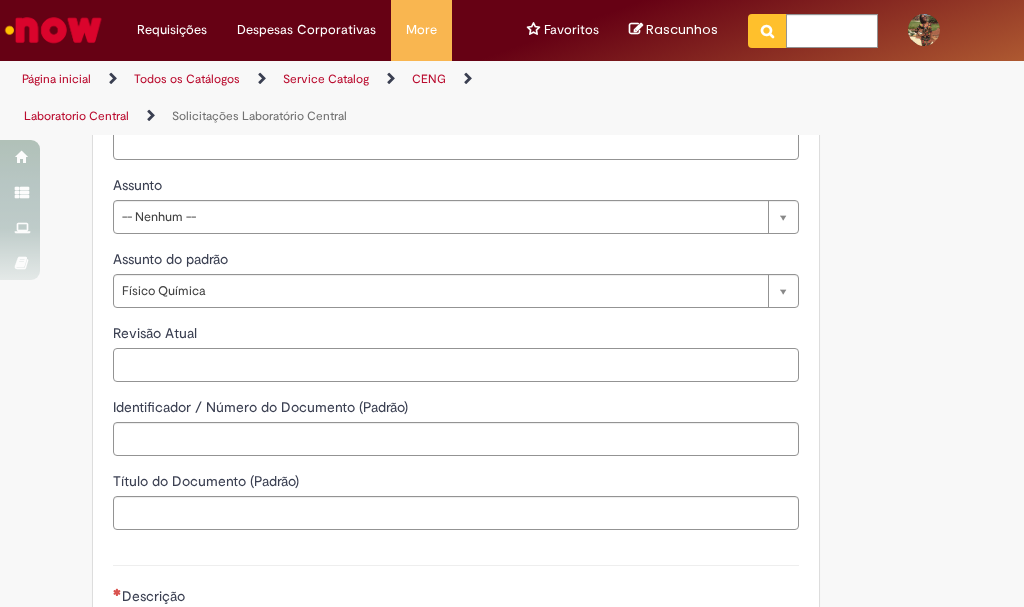 type 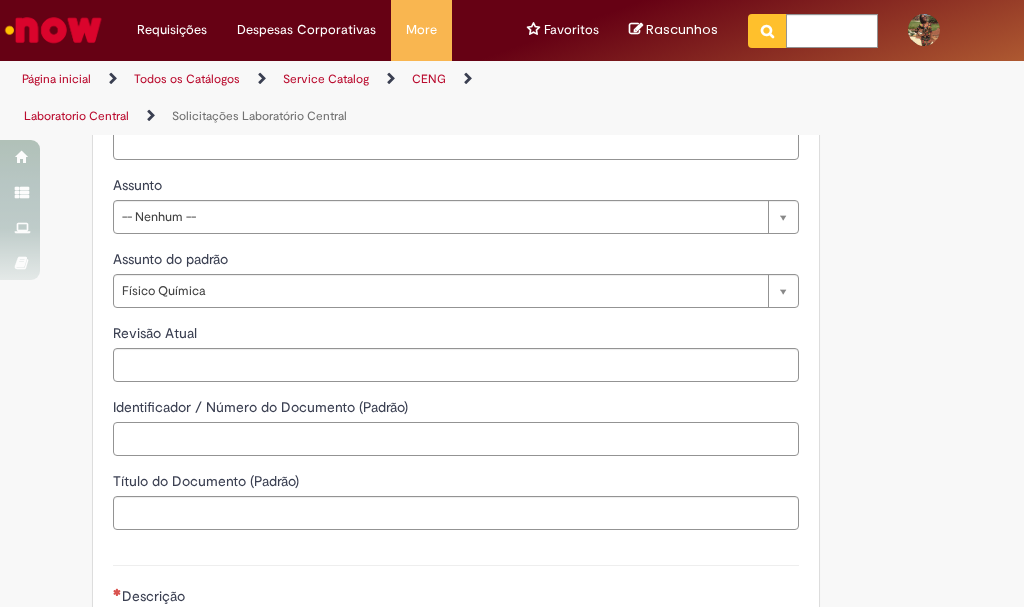 click on "Identificador / Número do Documento (Padrão)" at bounding box center (456, 439) 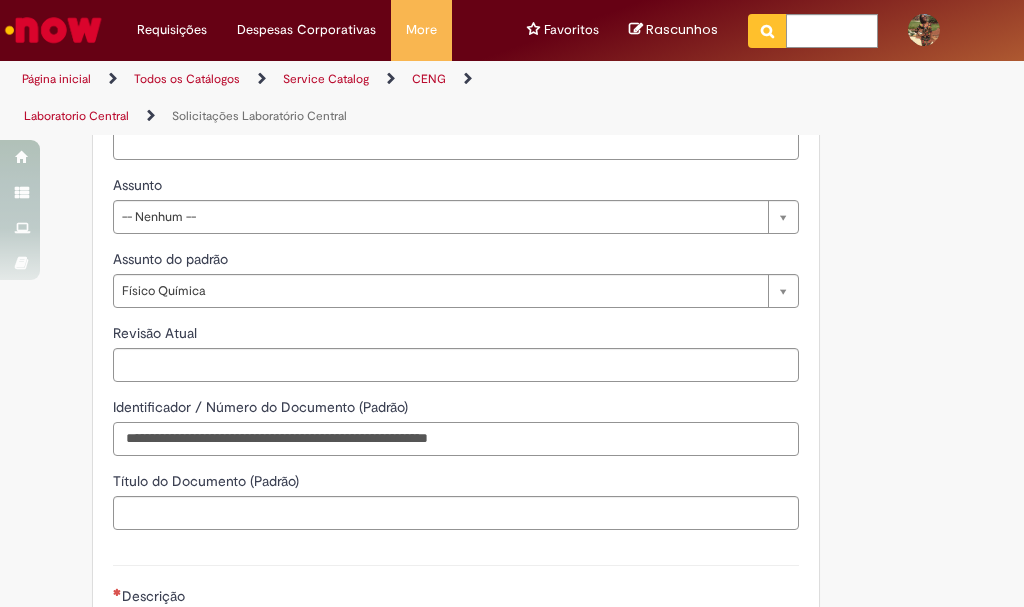 scroll, scrollTop: 1865, scrollLeft: 0, axis: vertical 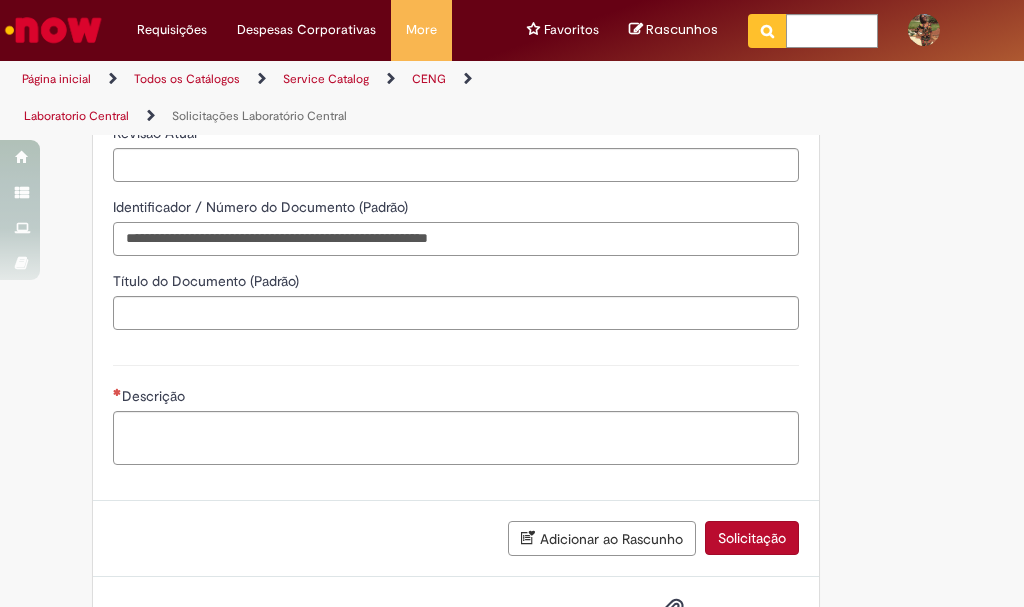 type on "**********" 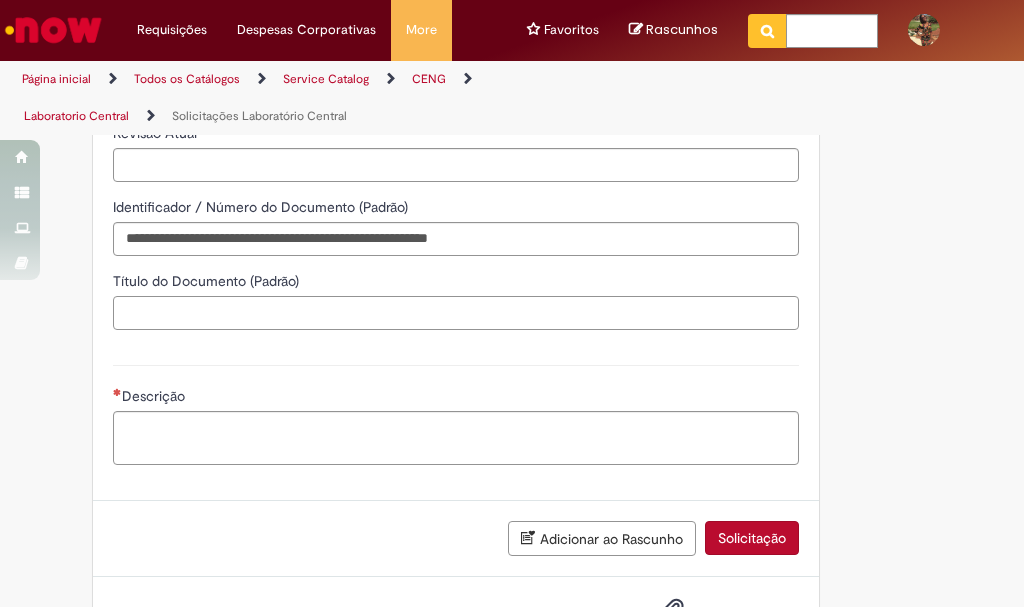 click on "Título do Documento (Padrão)" at bounding box center [456, 313] 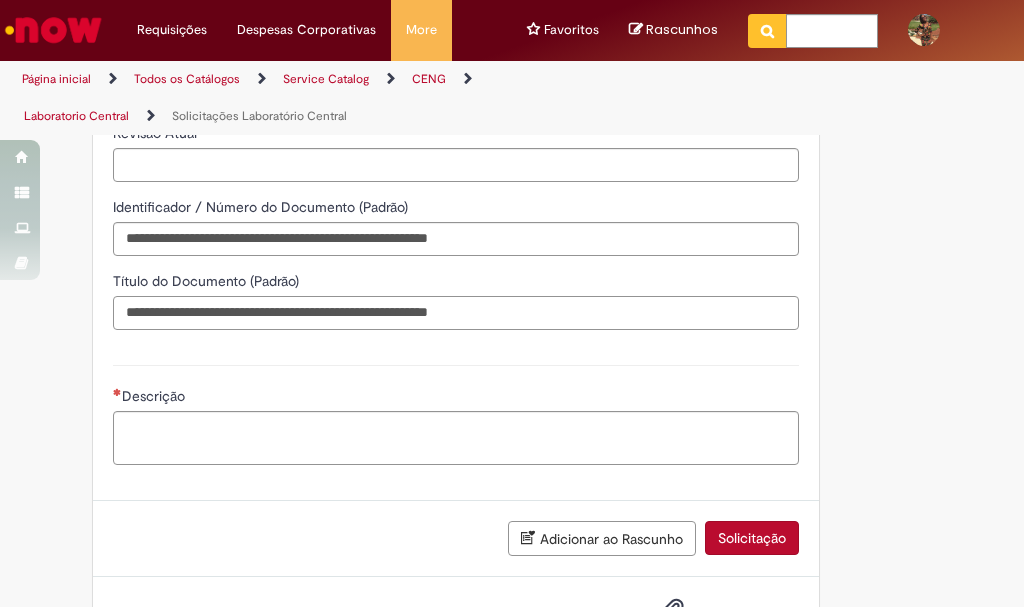 type on "**********" 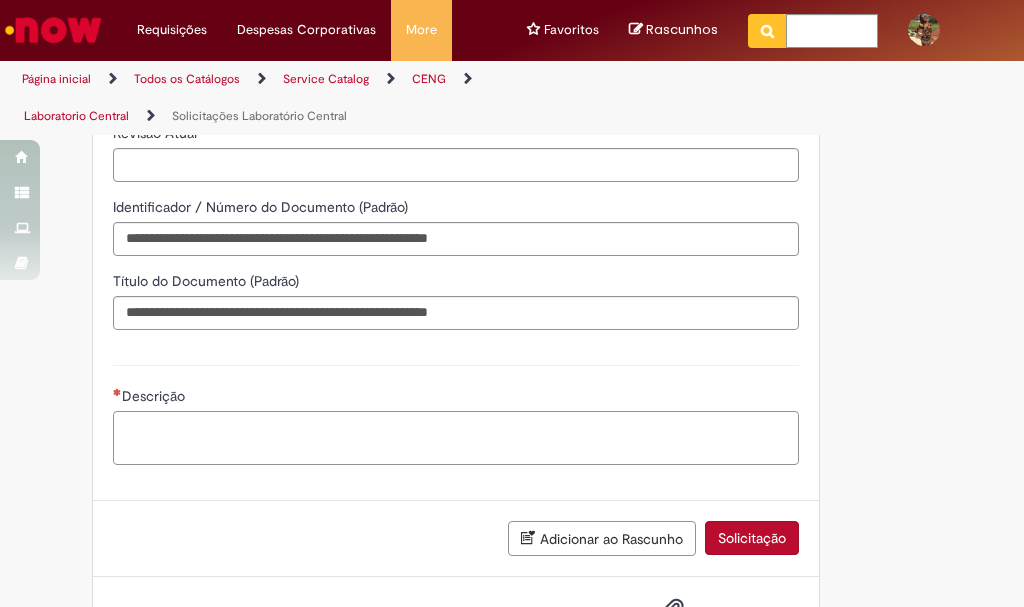click on "Descrição" at bounding box center [456, 438] 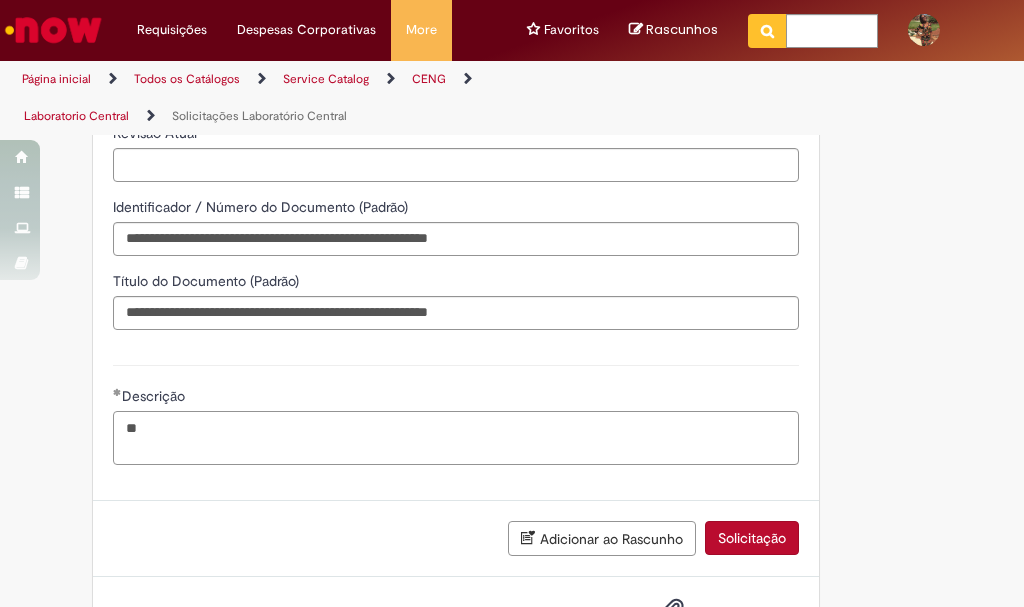 type on "*" 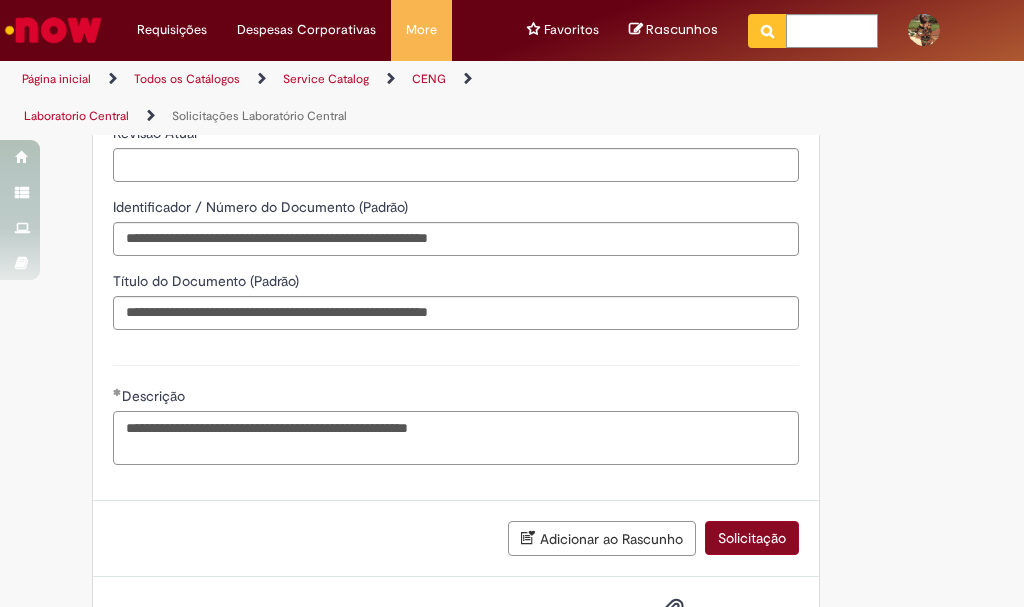 type on "**********" 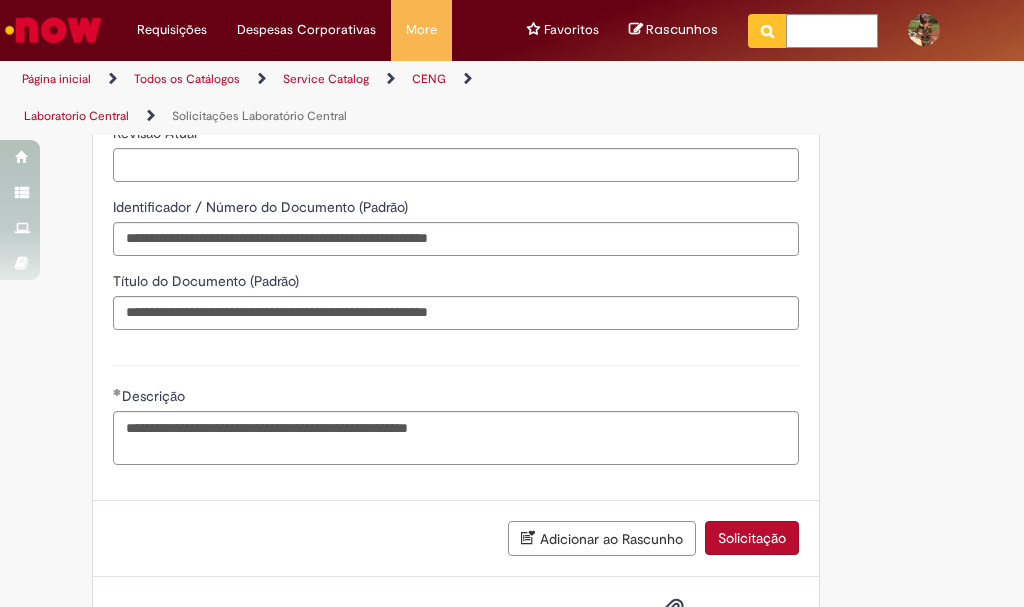 click on "Solicitação" at bounding box center [752, 538] 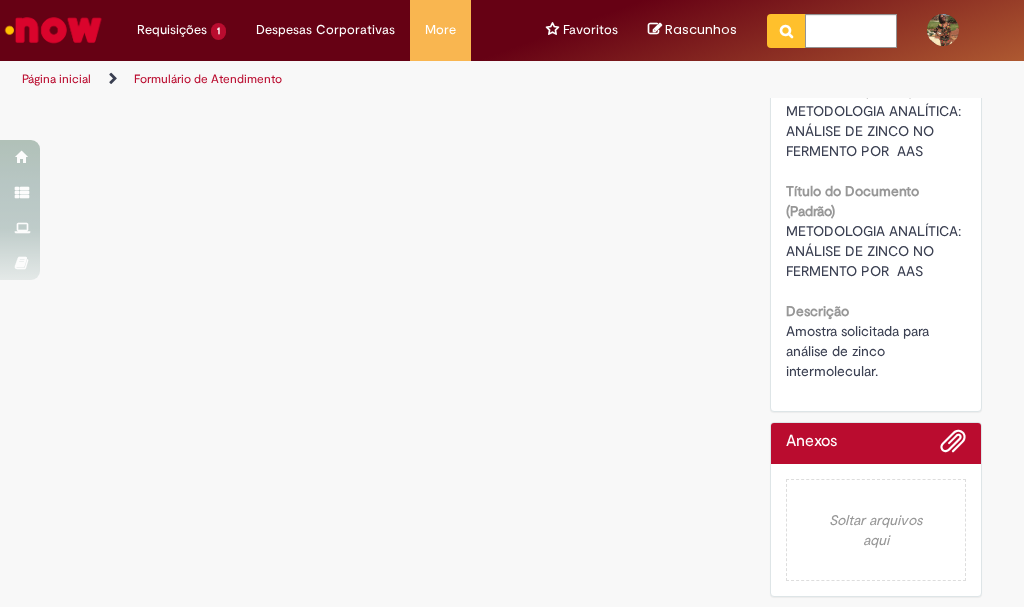 scroll, scrollTop: 0, scrollLeft: 0, axis: both 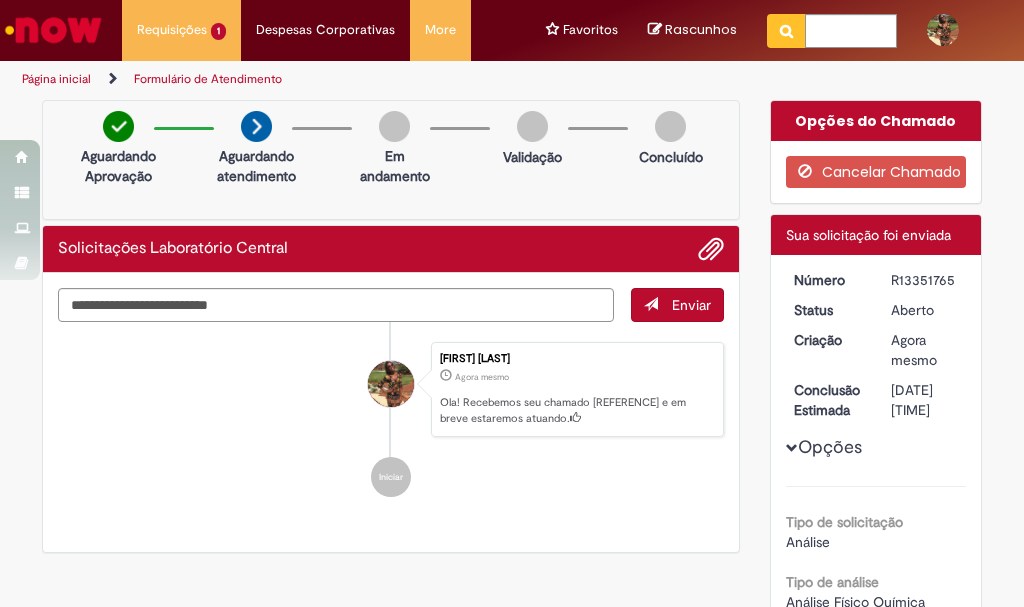 drag, startPoint x: 883, startPoint y: 281, endPoint x: 962, endPoint y: 284, distance: 79.05694 